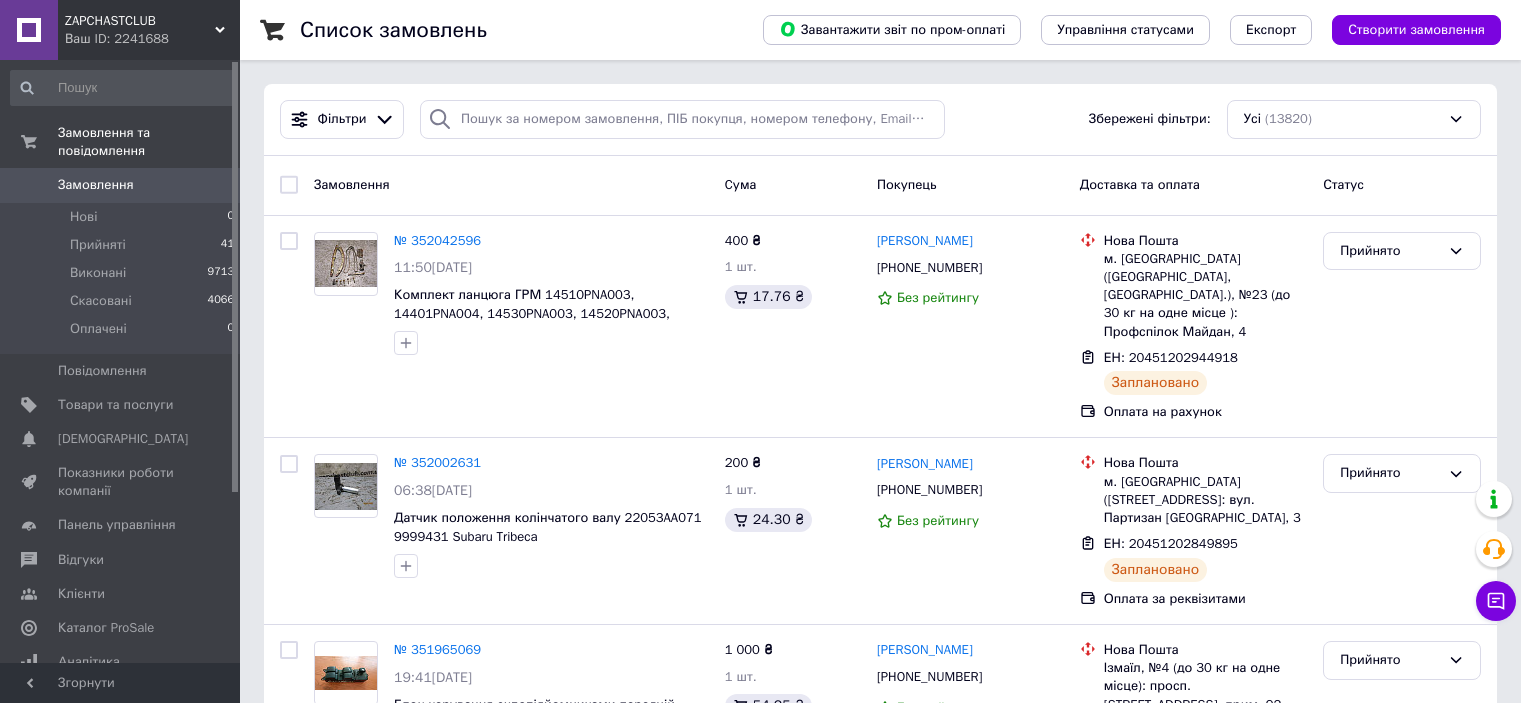 click on "Прийняті 41" at bounding box center [123, 245] 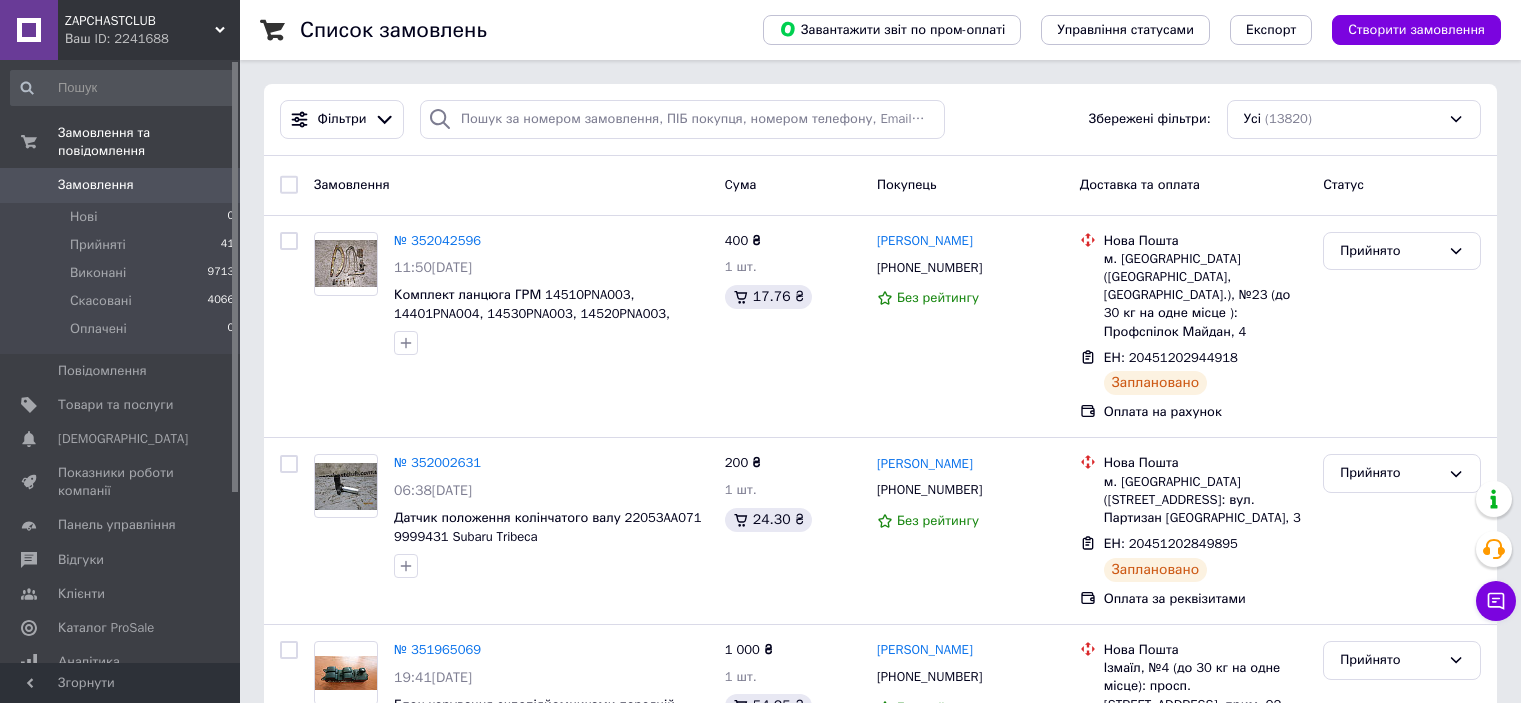 scroll, scrollTop: 0, scrollLeft: 0, axis: both 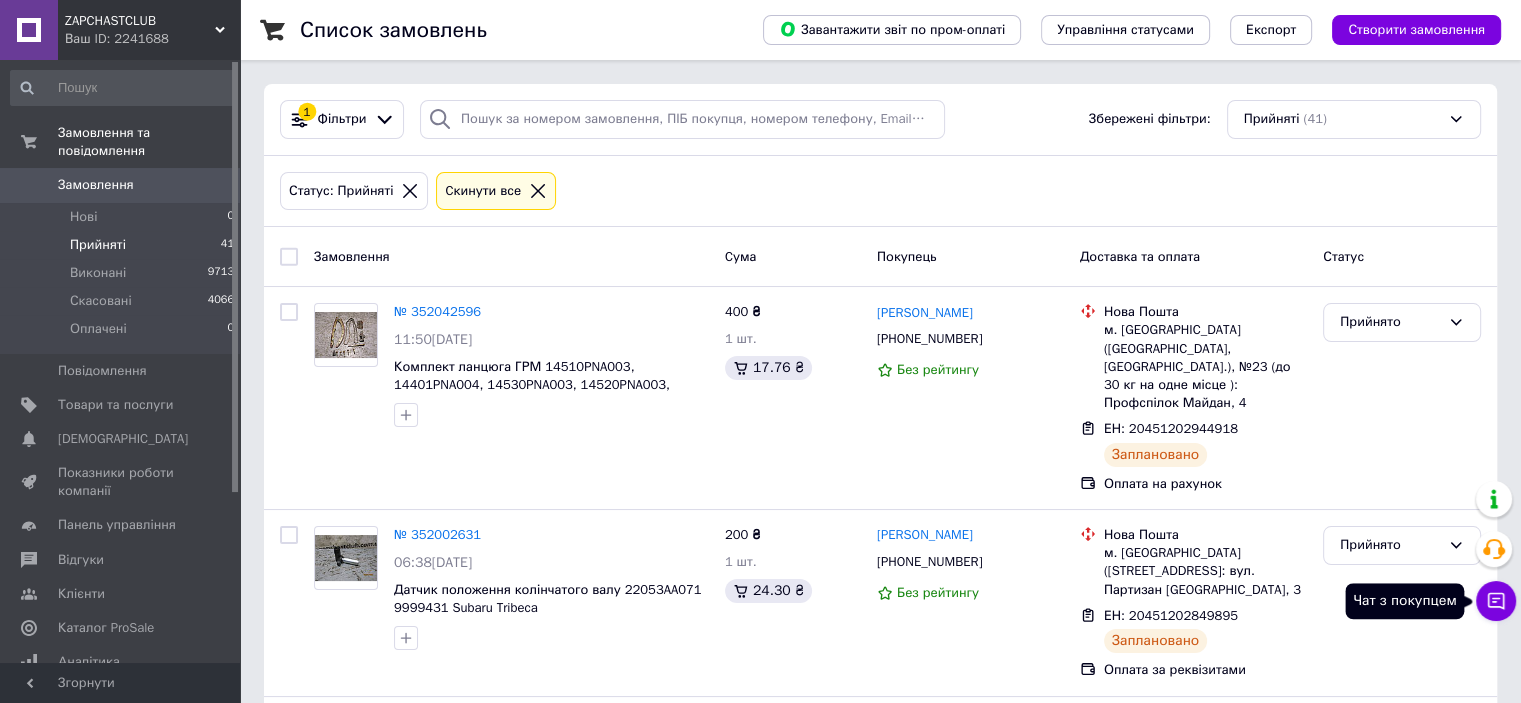 click 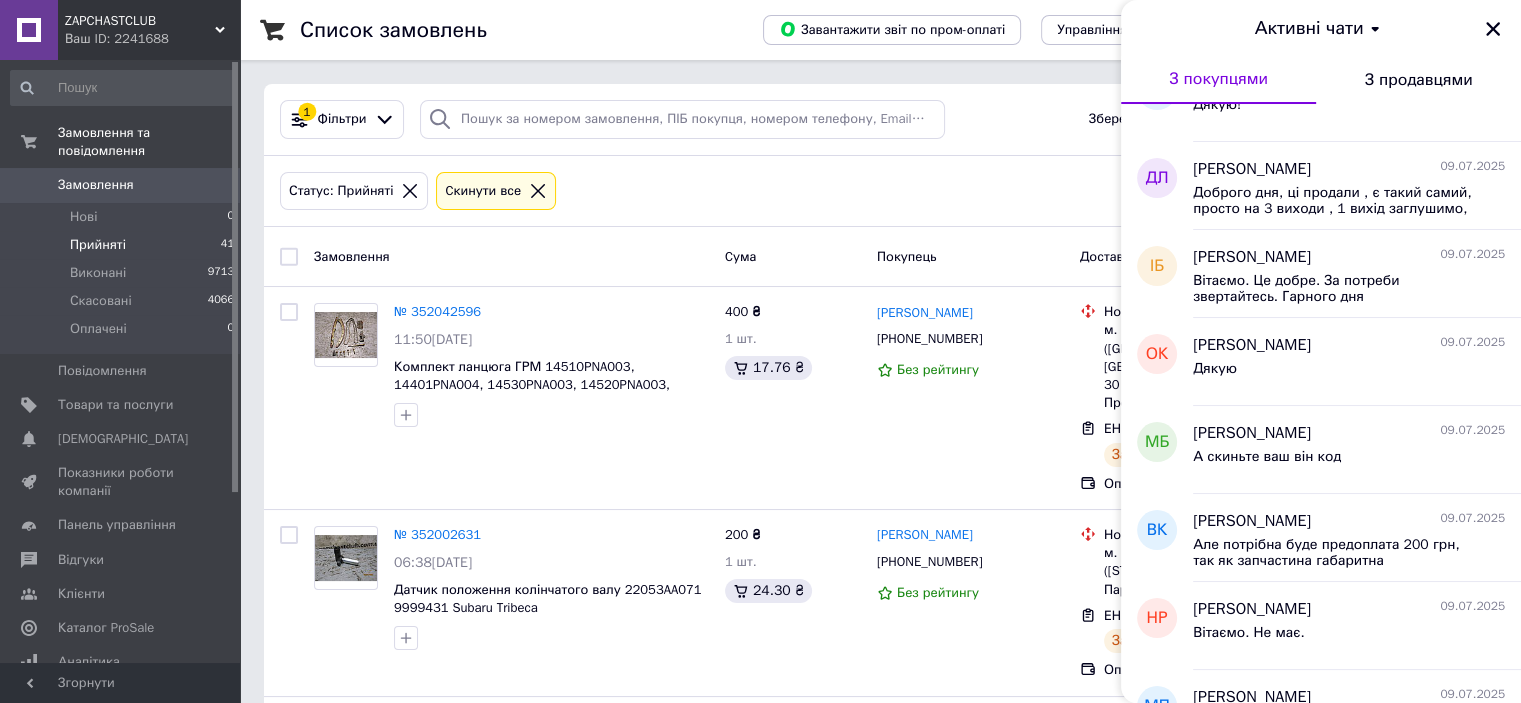 scroll, scrollTop: 500, scrollLeft: 0, axis: vertical 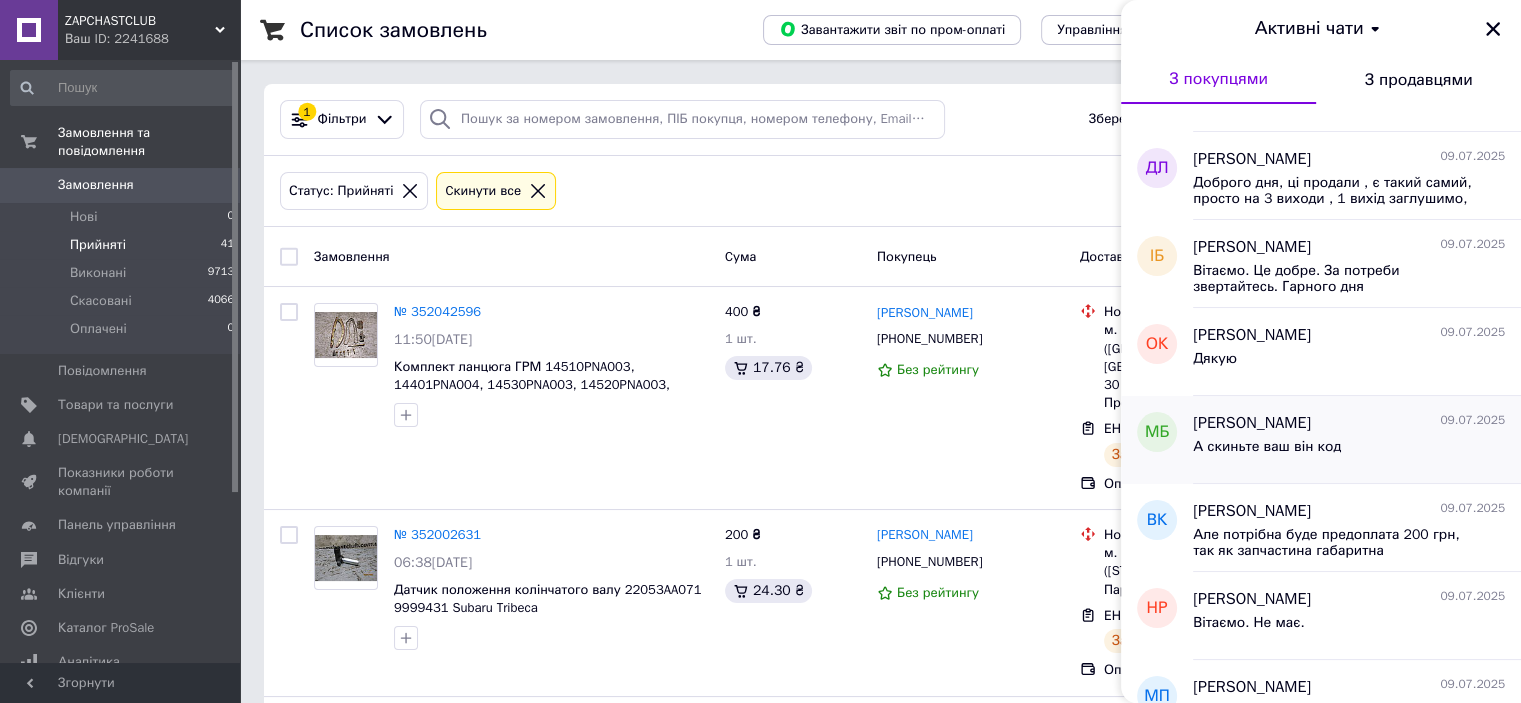 click on "А скиньте ваш він код" at bounding box center [1349, 451] 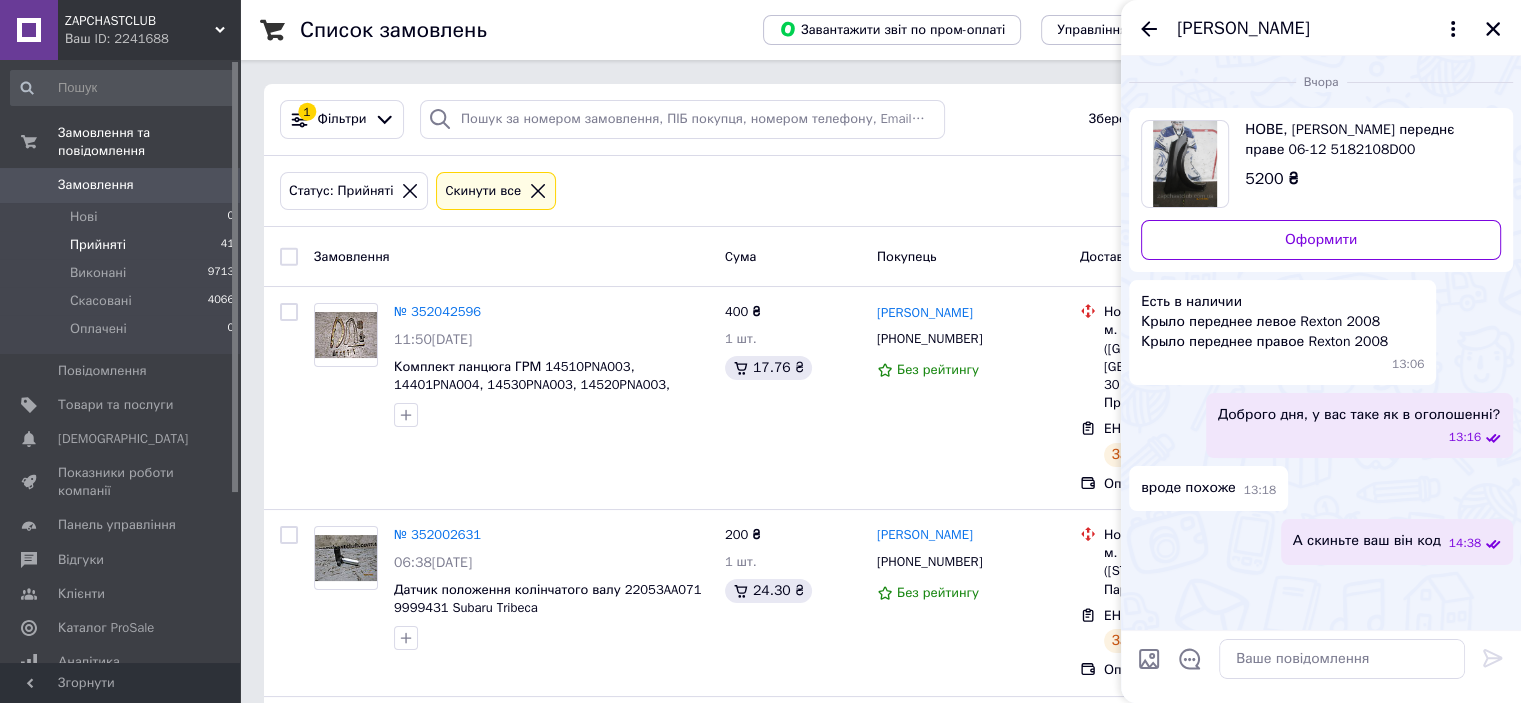 click on "Максим Бондаренко" at bounding box center (1243, 29) 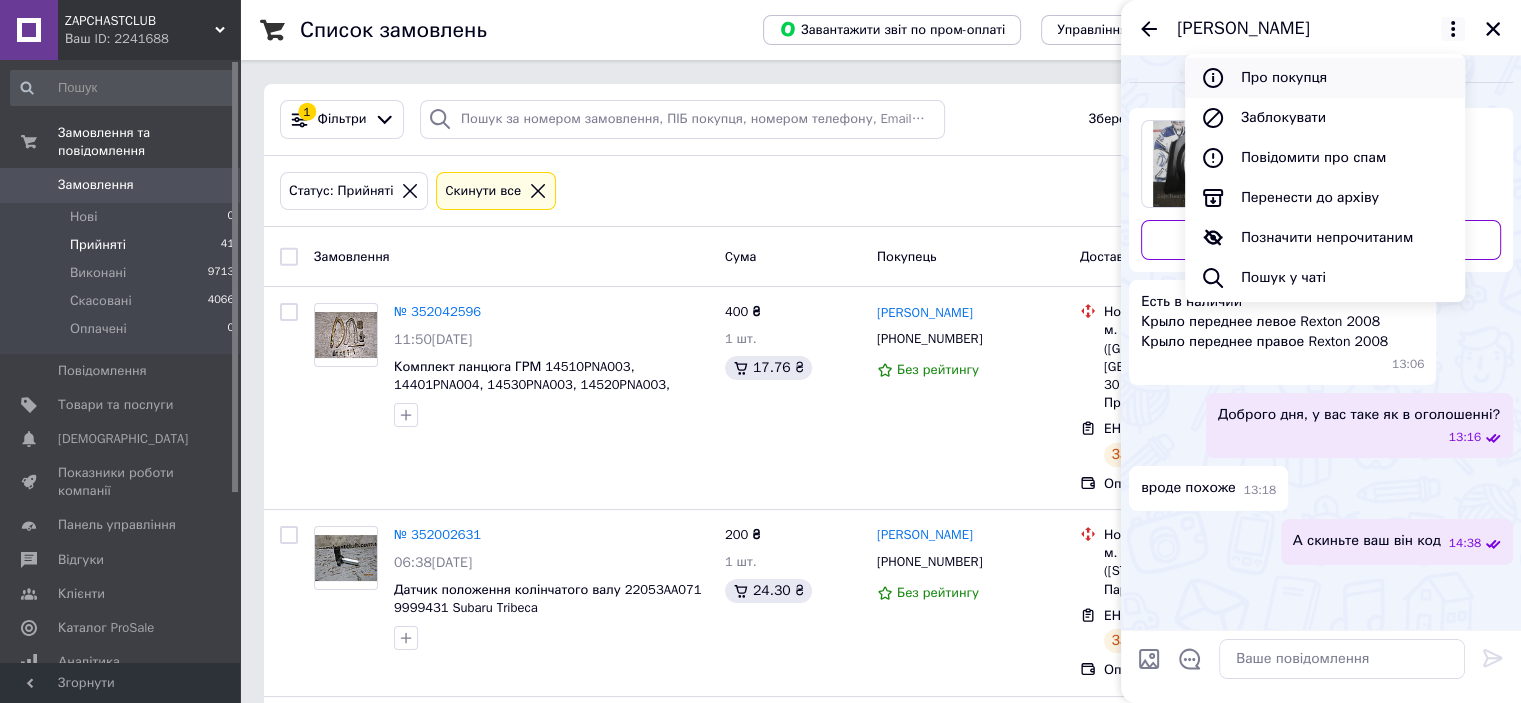 click on "Про покупця" at bounding box center [1325, 78] 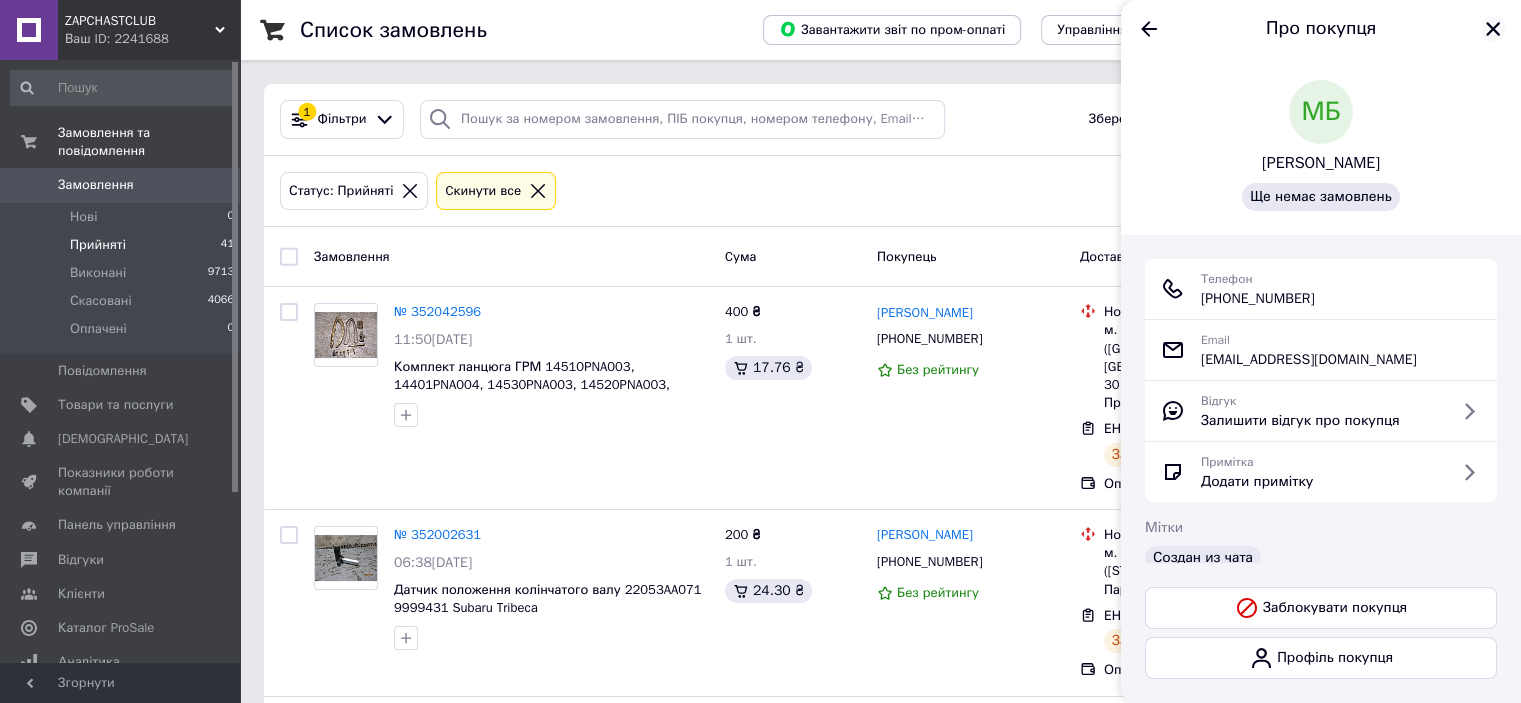 click 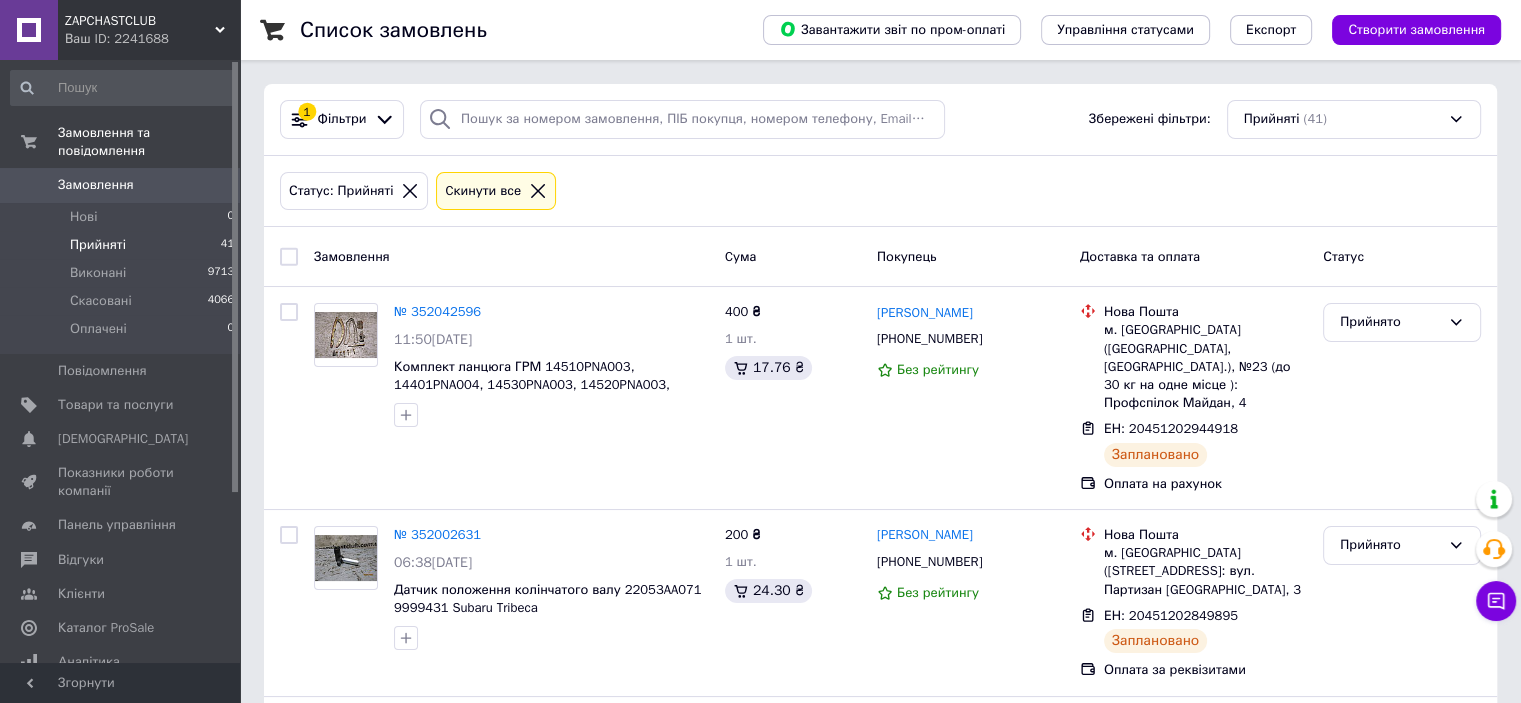 click on "Прийняті 41" at bounding box center (123, 245) 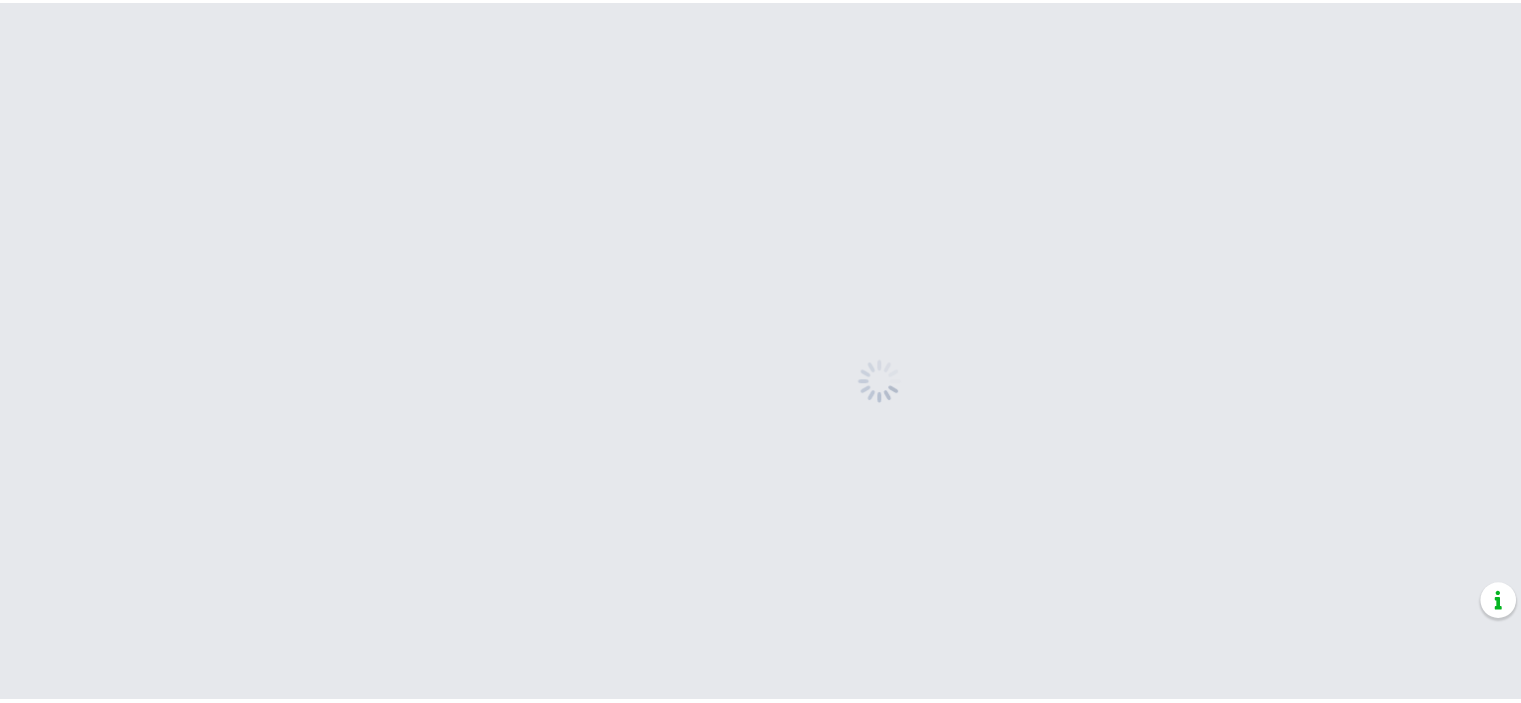 scroll, scrollTop: 0, scrollLeft: 0, axis: both 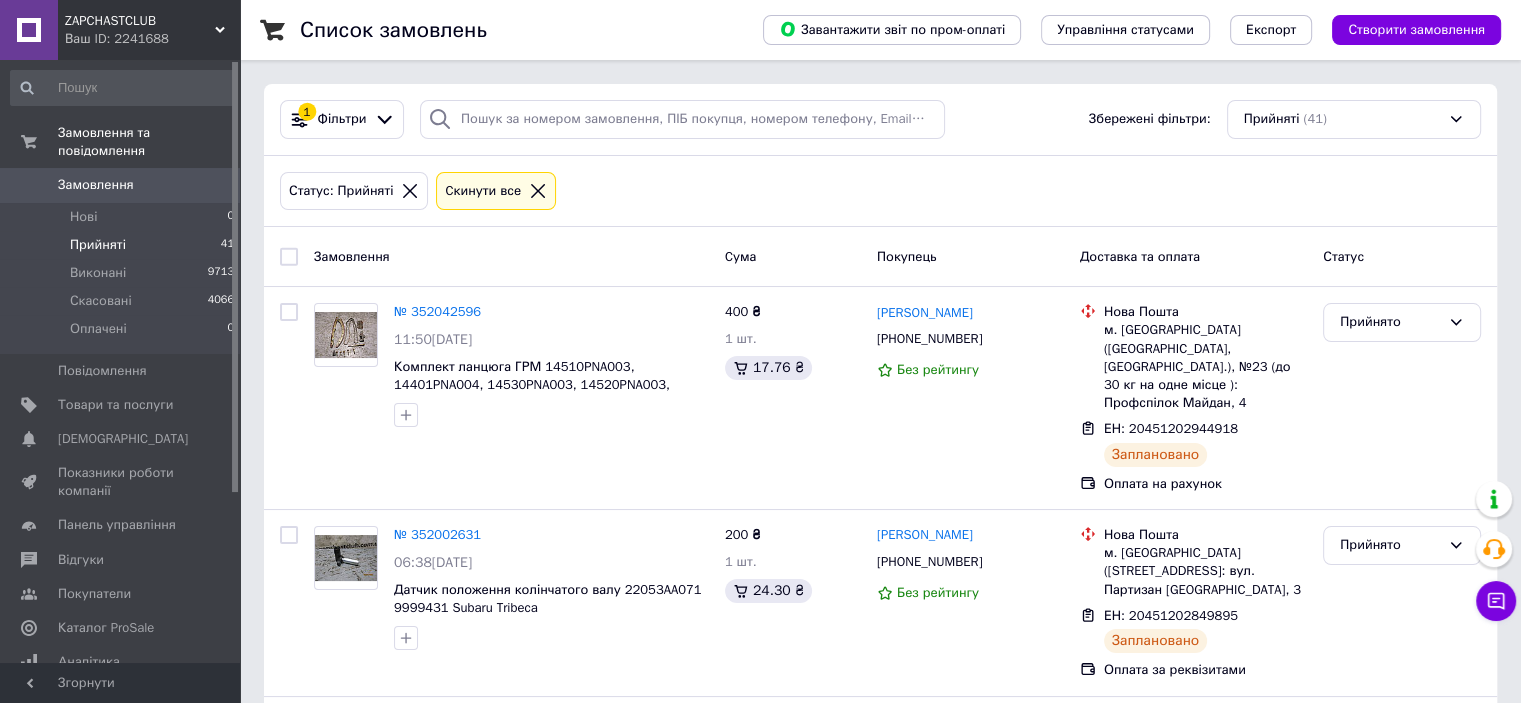 click on "Прийняті" at bounding box center (98, 245) 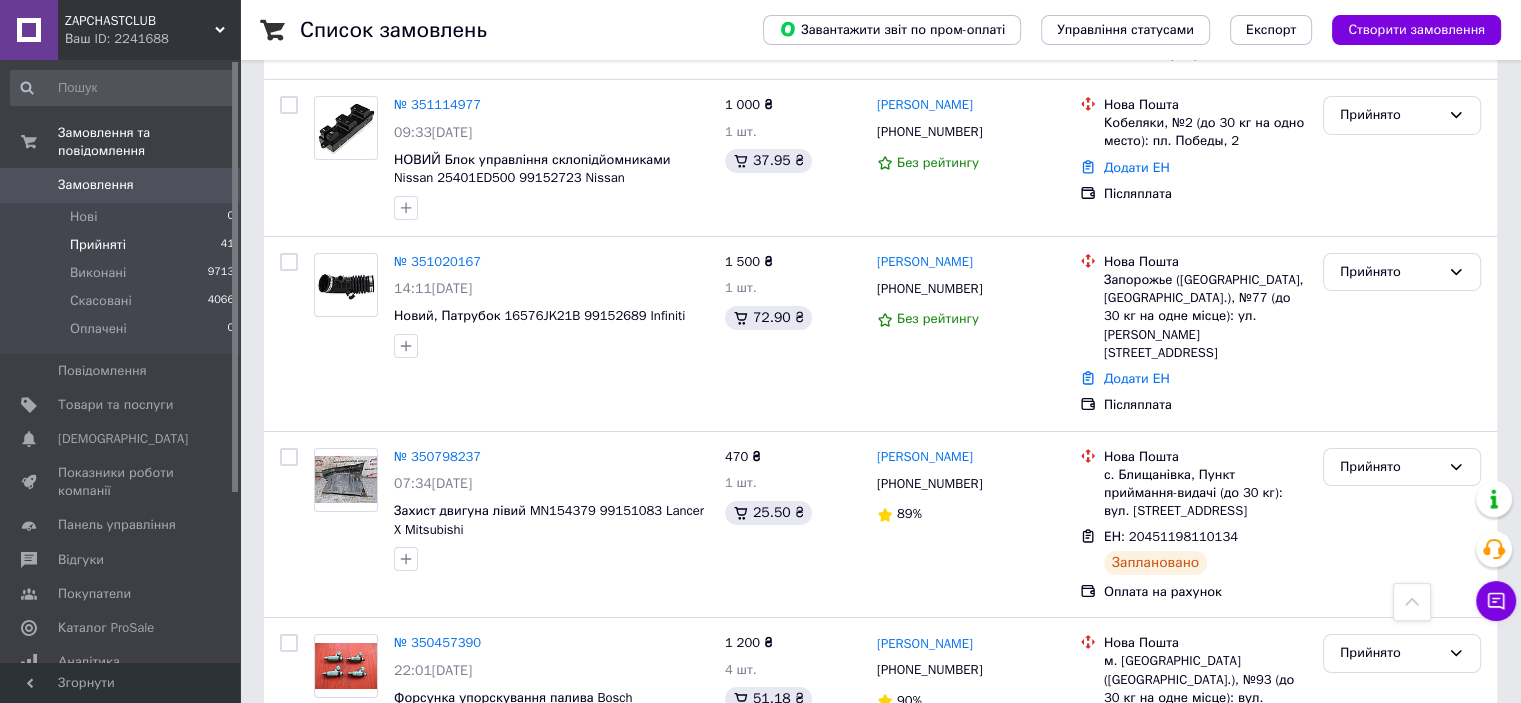 scroll, scrollTop: 7080, scrollLeft: 0, axis: vertical 